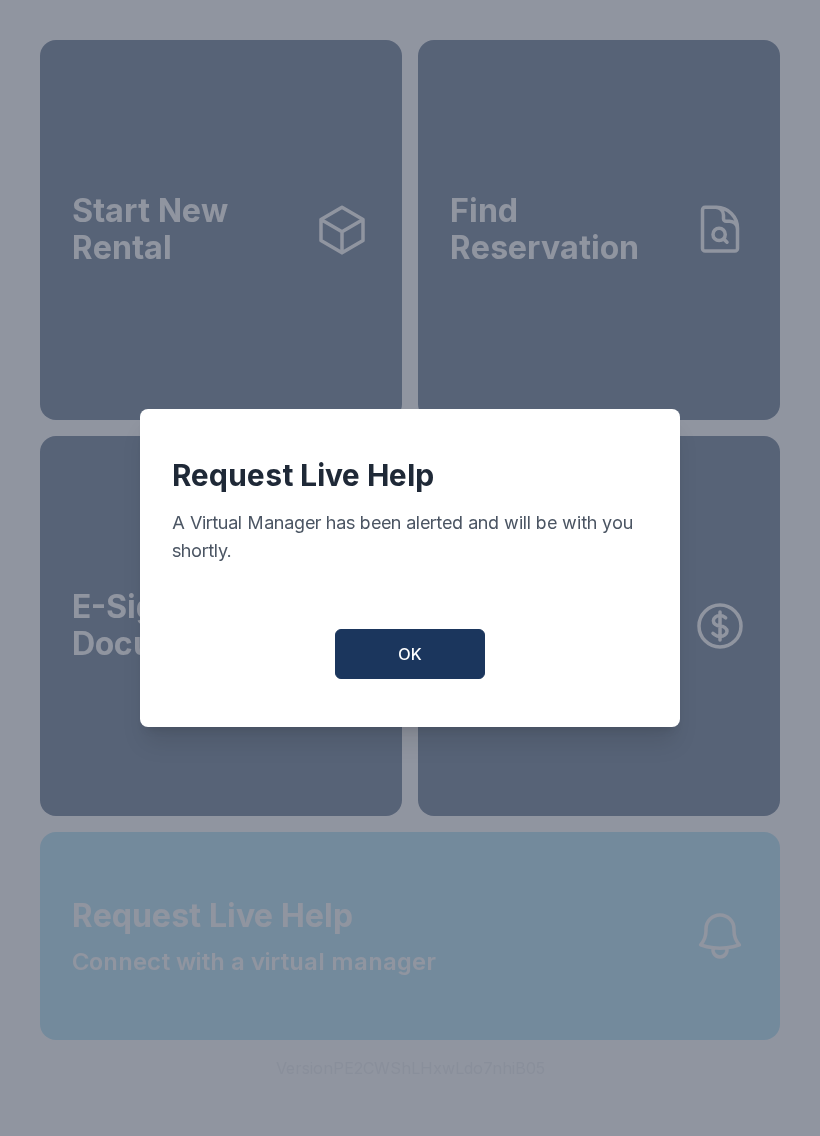 scroll, scrollTop: 0, scrollLeft: 0, axis: both 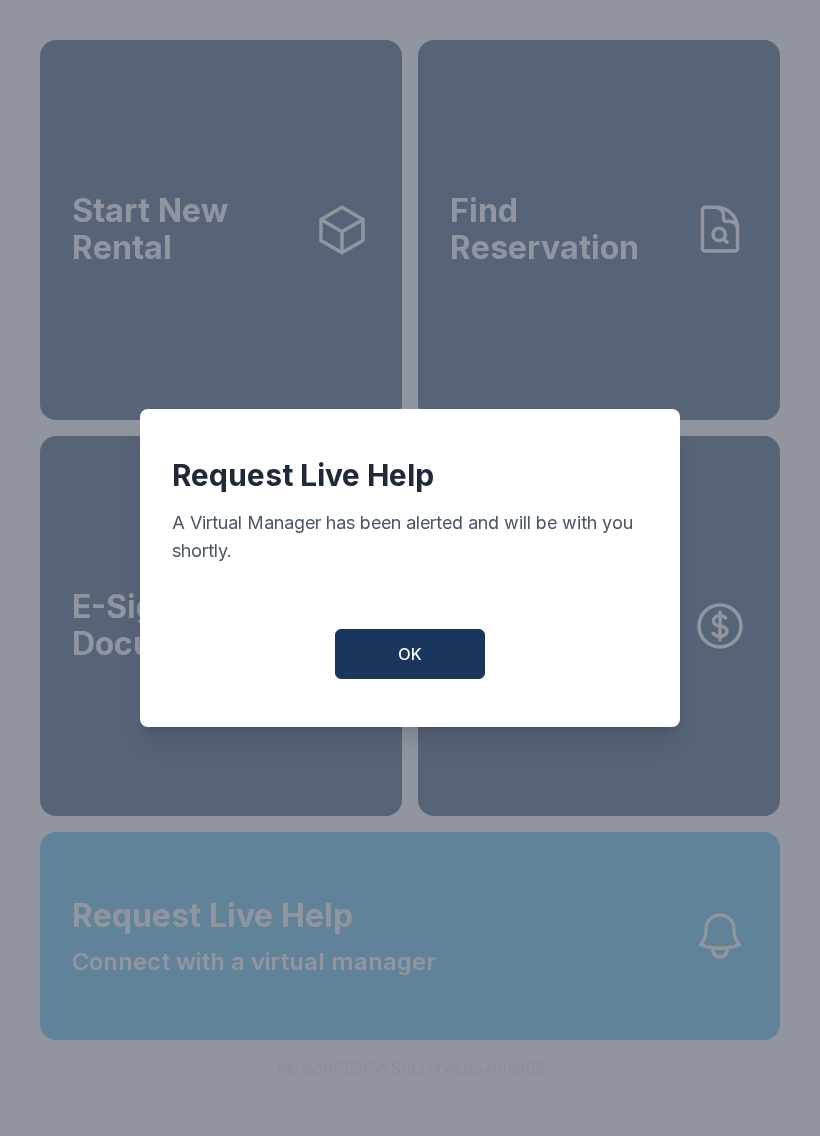 click on "OK" at bounding box center (410, 654) 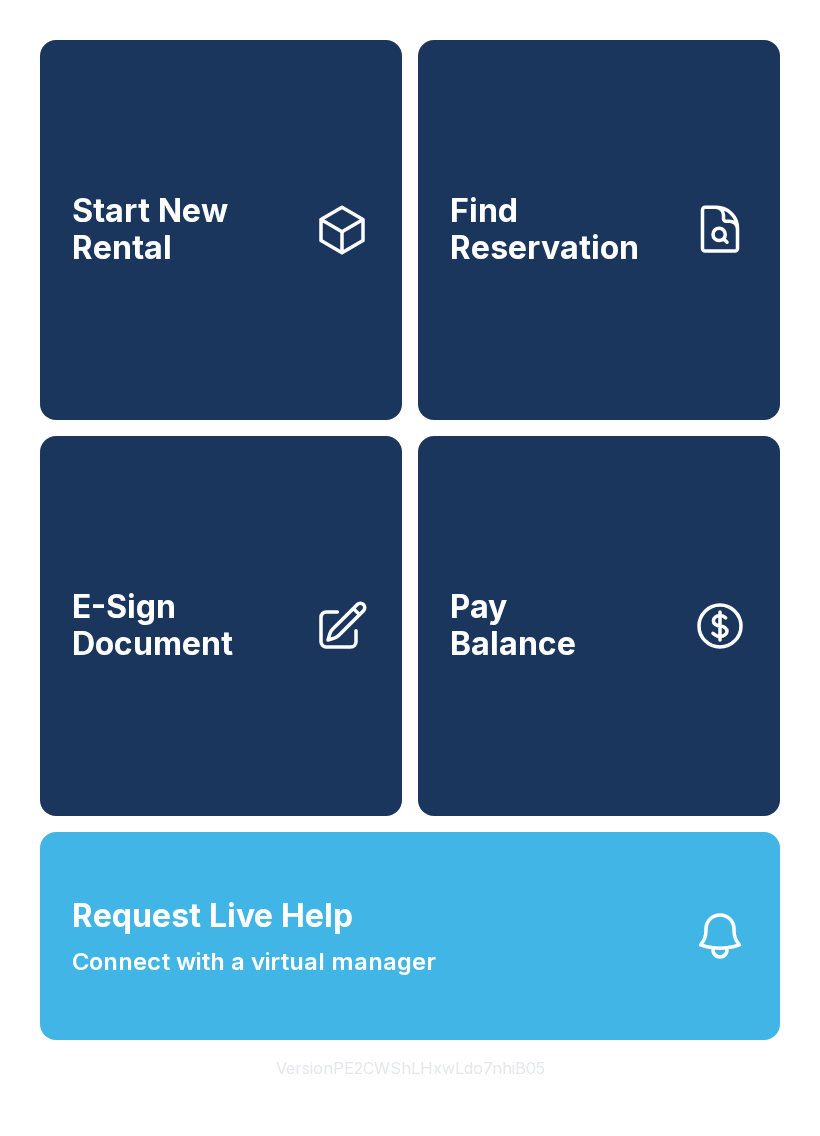 click on "Connect with a virtual manager" at bounding box center (254, 962) 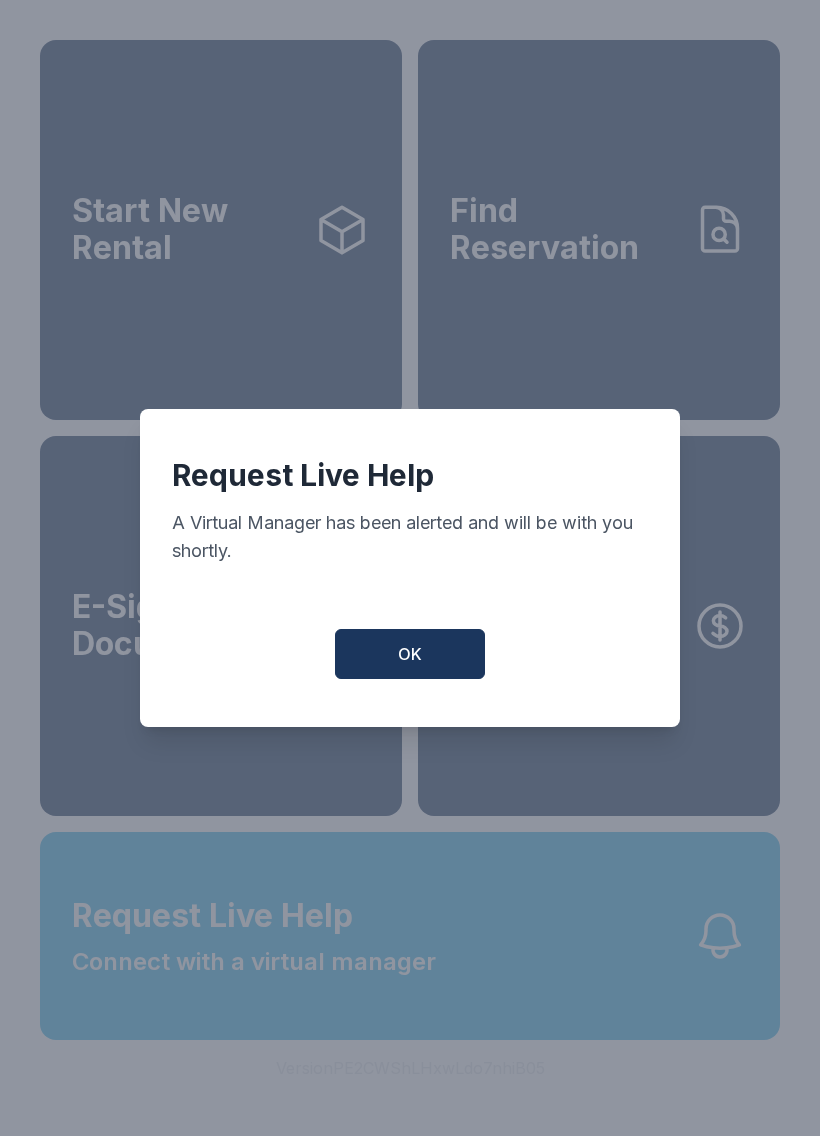 click on "OK" at bounding box center (410, 654) 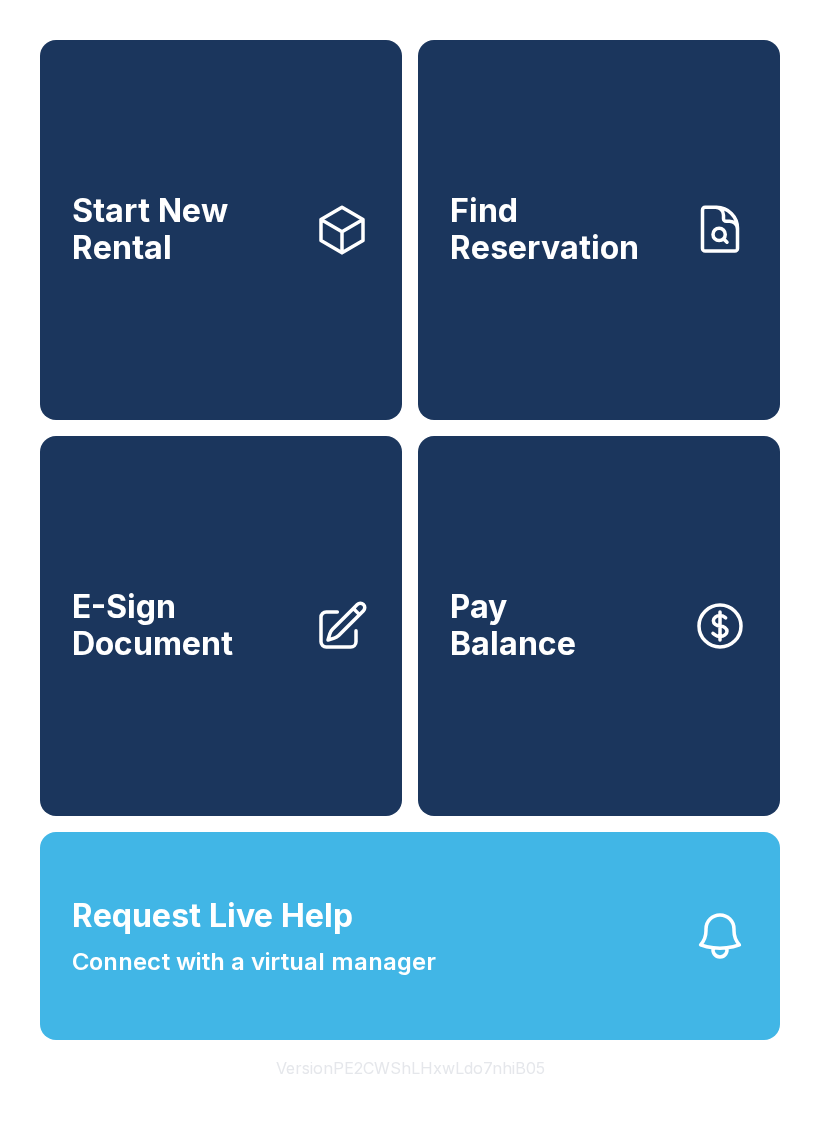 click 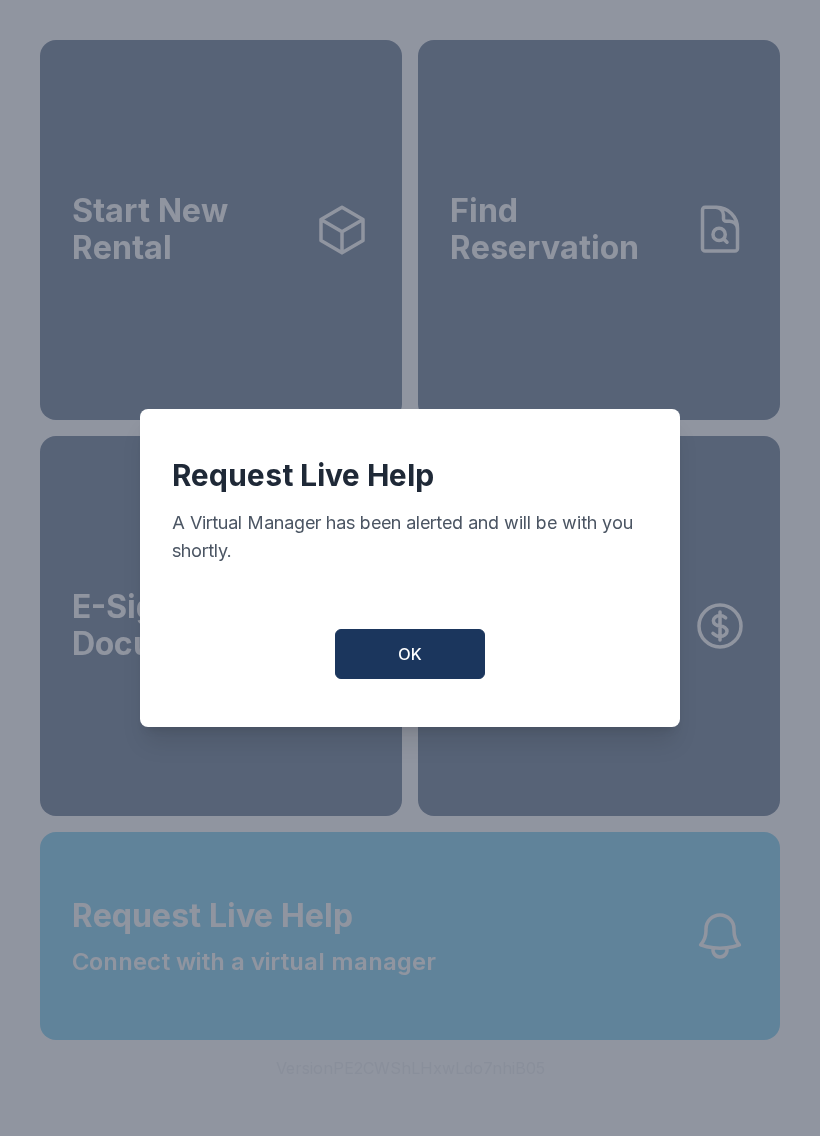 click on "OK" at bounding box center [410, 654] 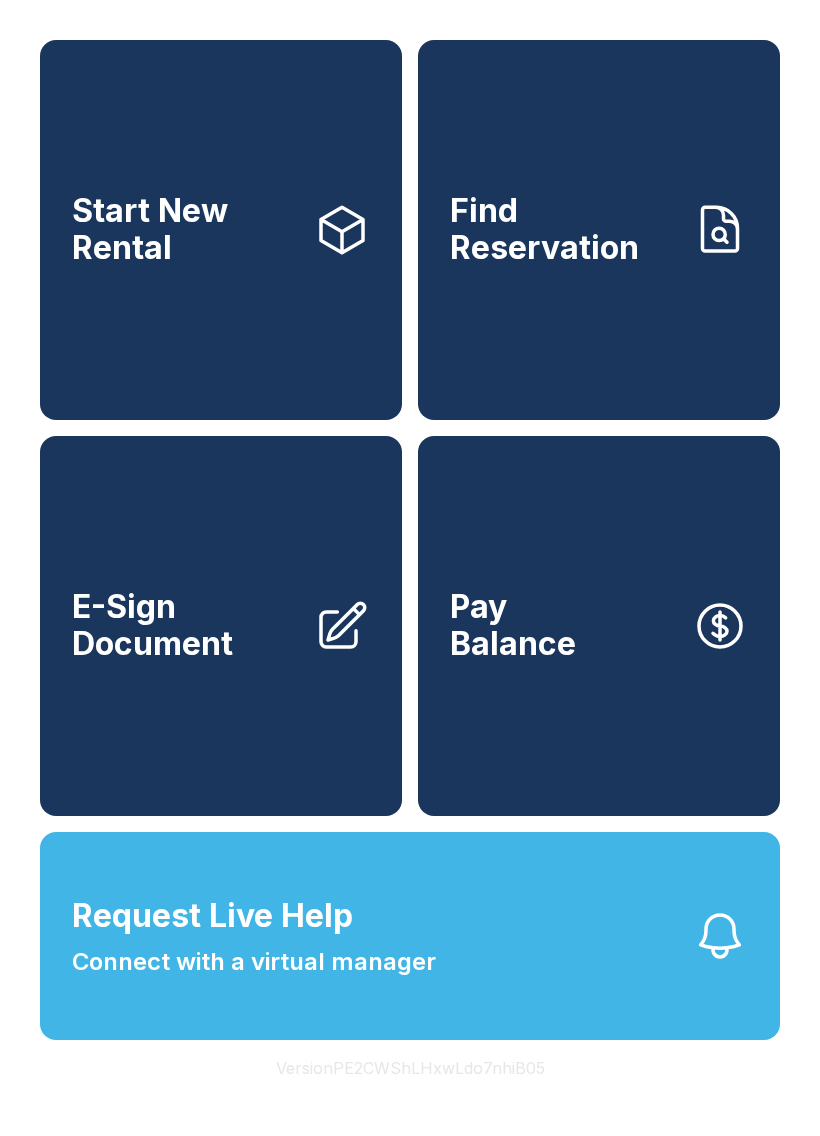 click on "Find Reservation" at bounding box center (599, 230) 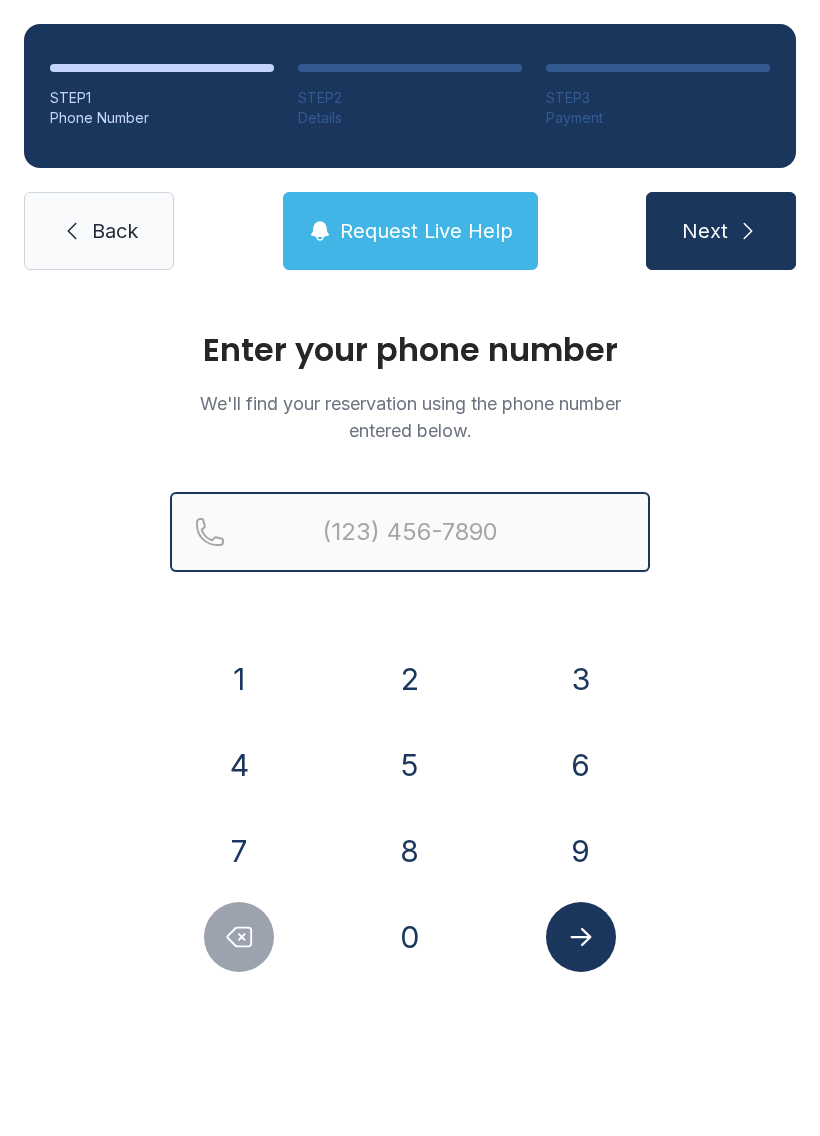 click at bounding box center (410, 532) 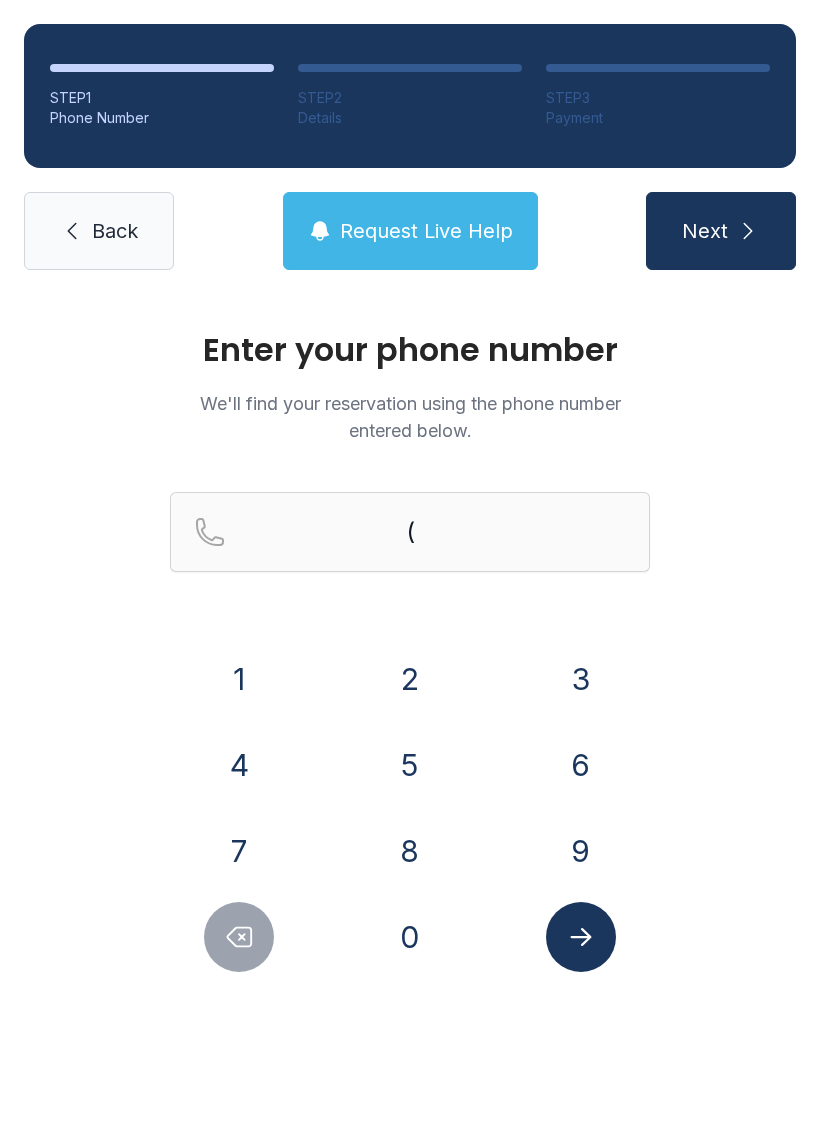 click on "4" at bounding box center (239, 765) 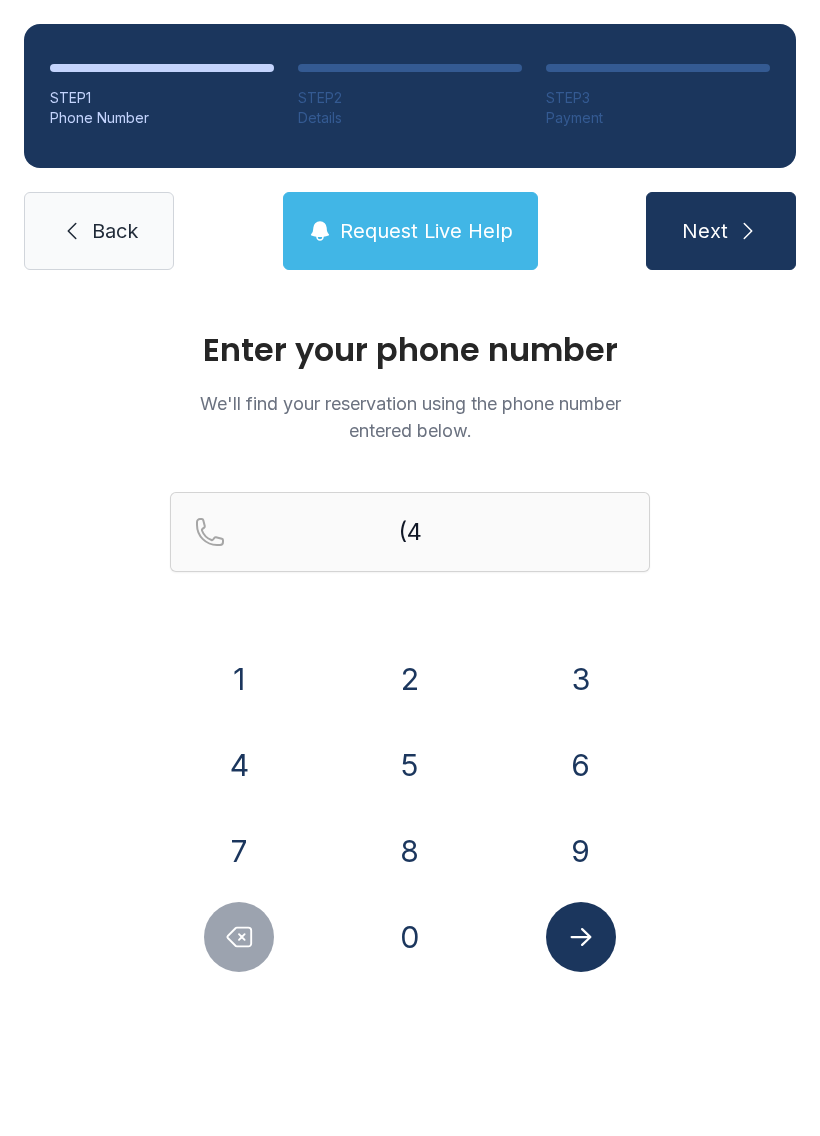 click on "4" at bounding box center [239, 765] 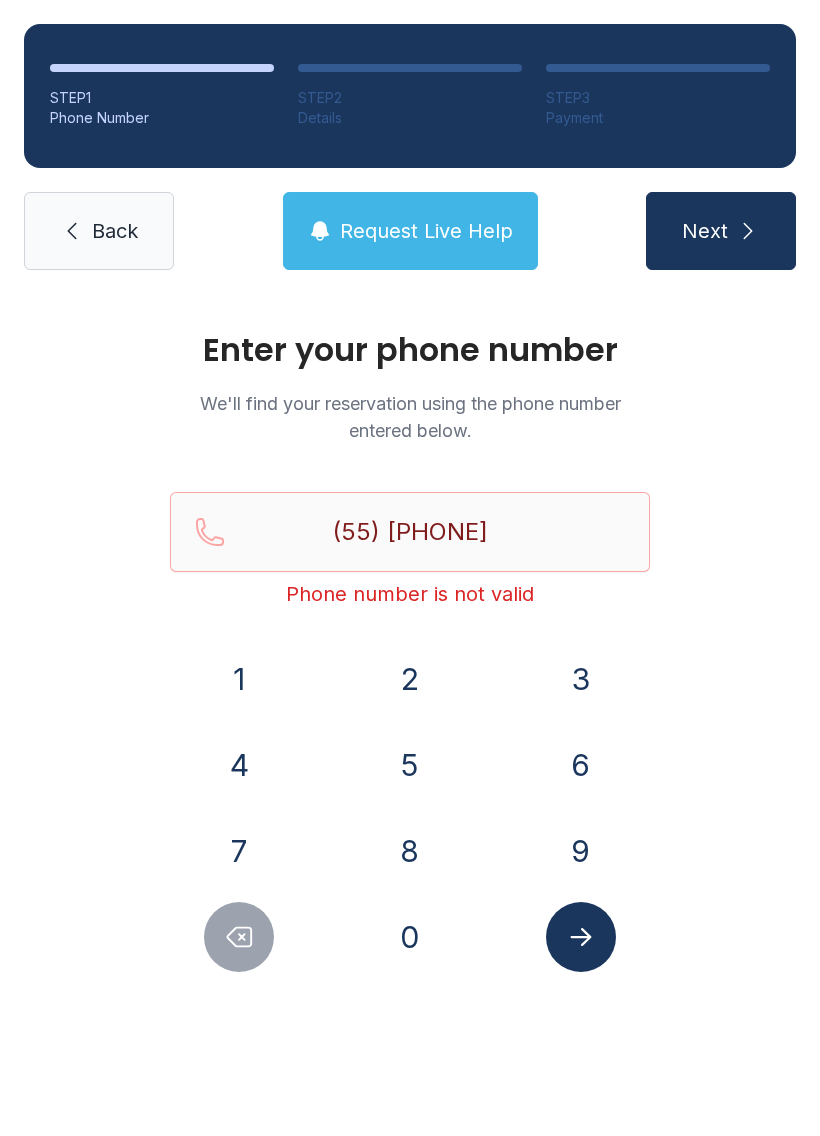 click on "3" at bounding box center [581, 679] 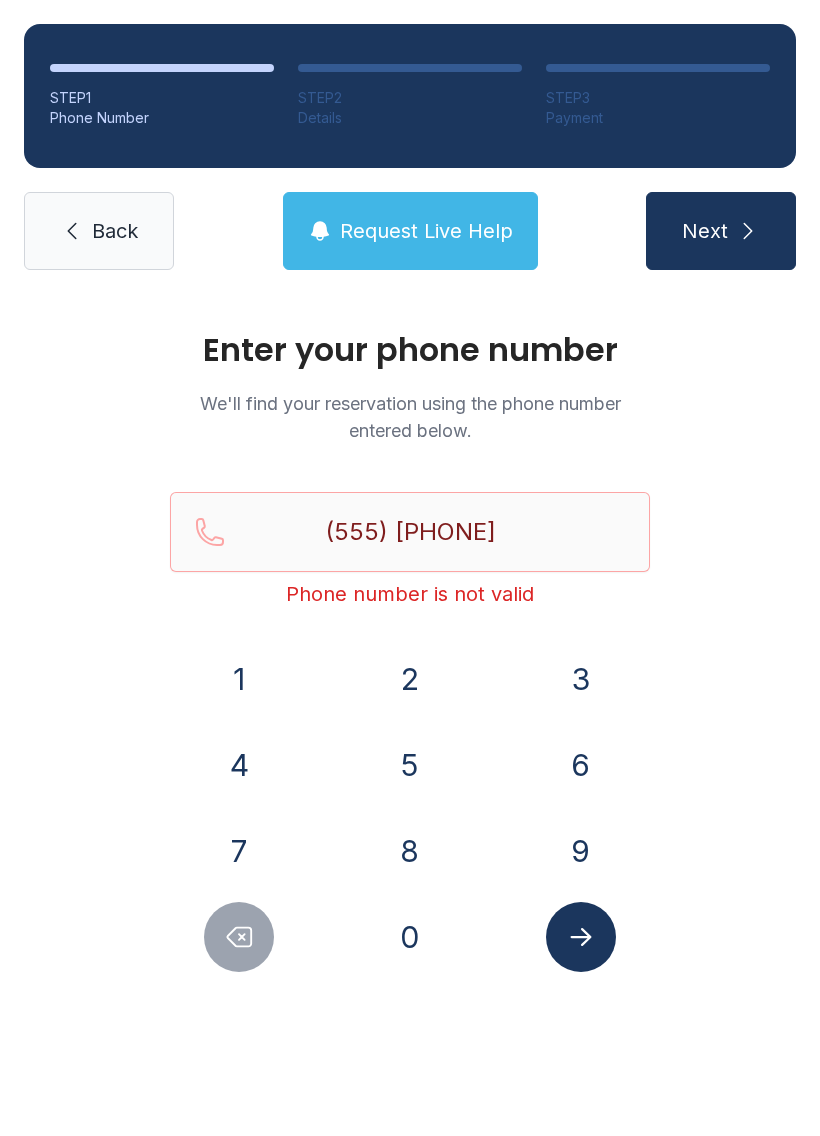 click on "8" at bounding box center (410, 851) 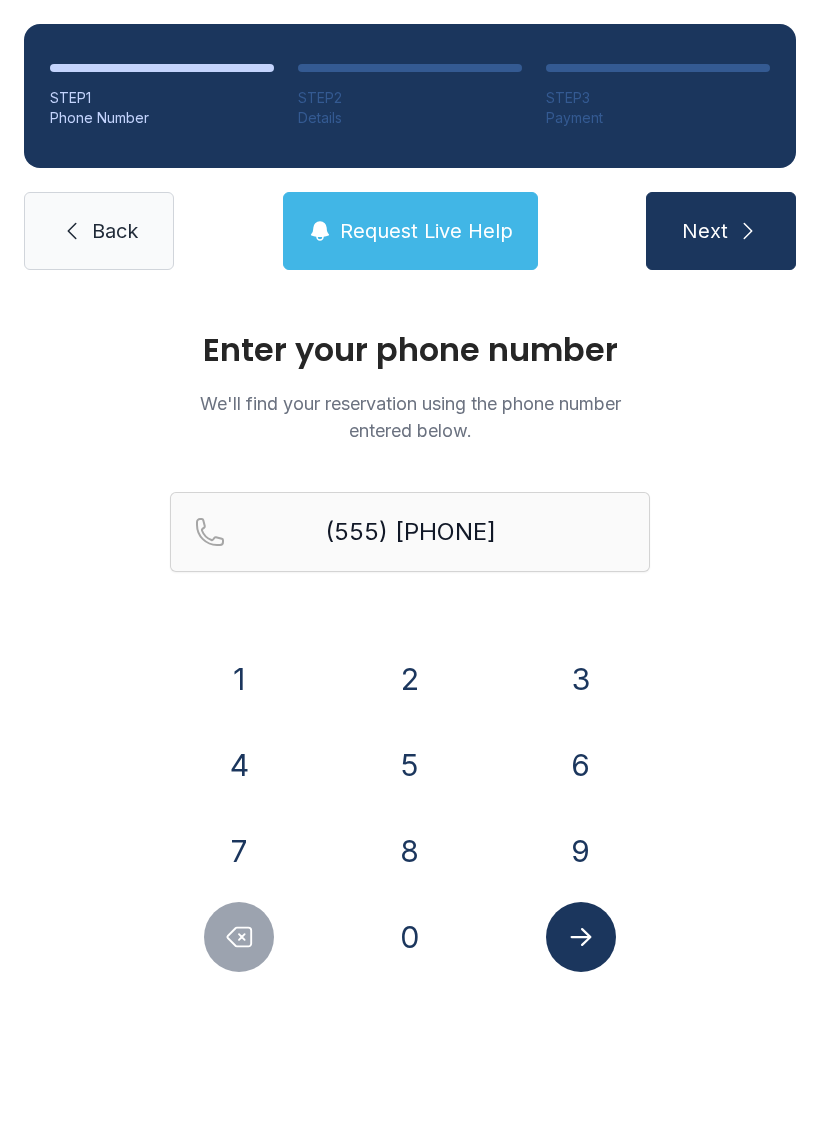 click at bounding box center [581, 937] 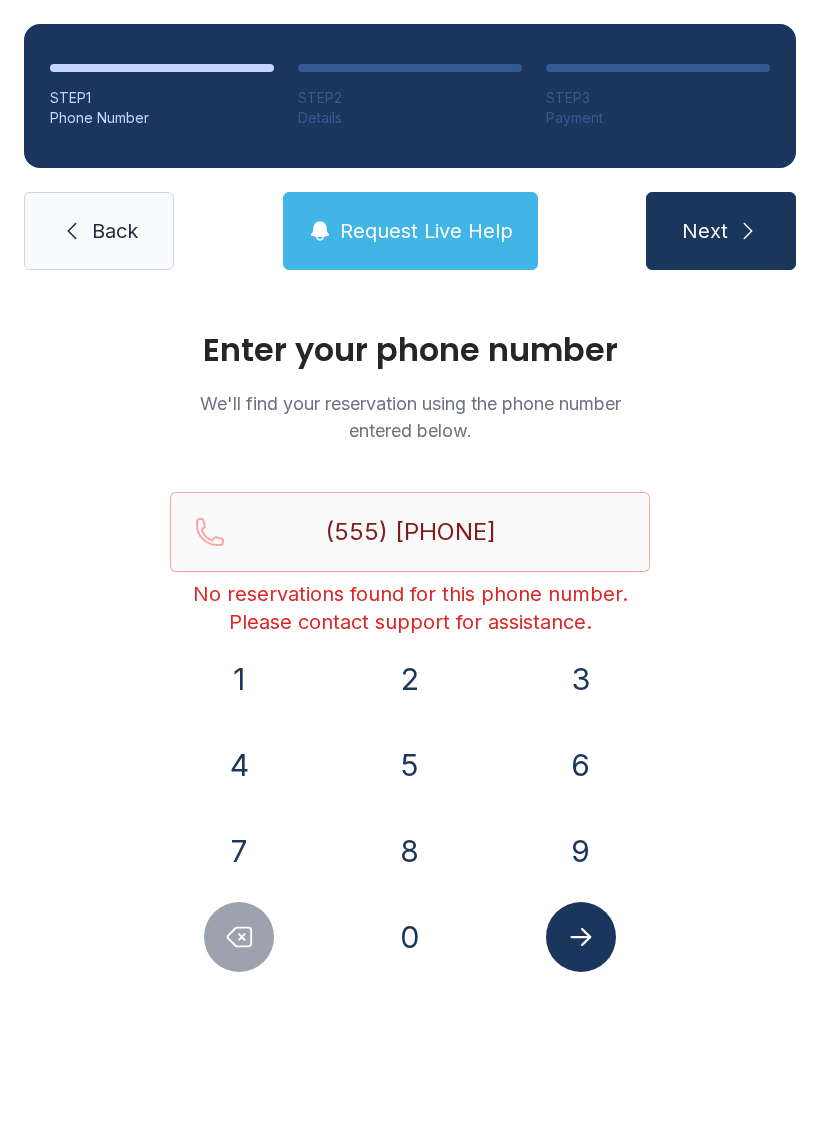 click 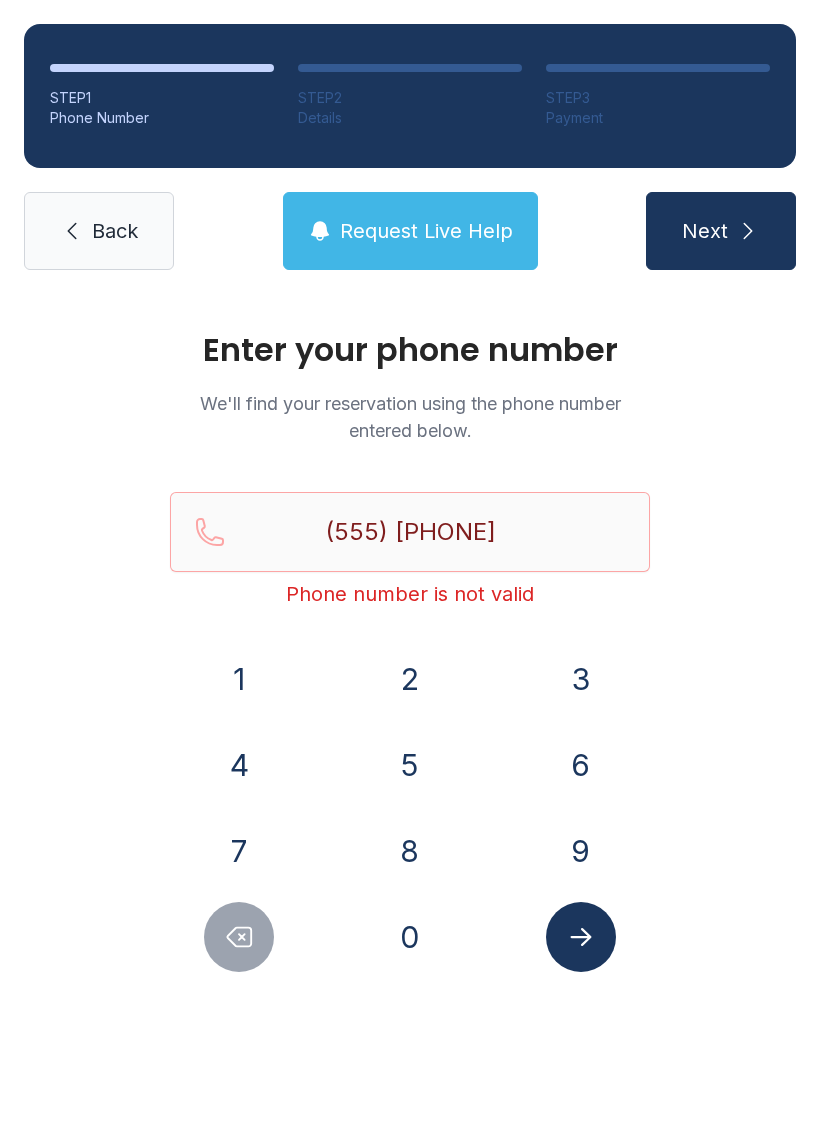 click 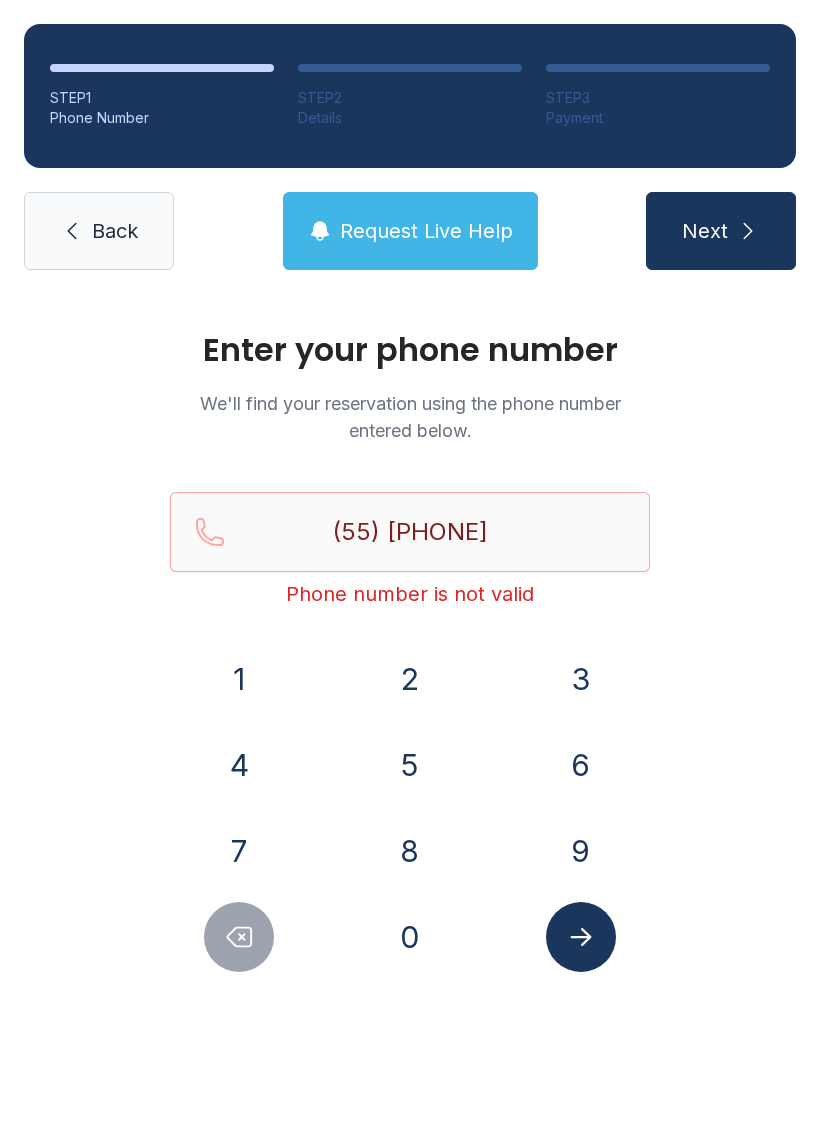 click 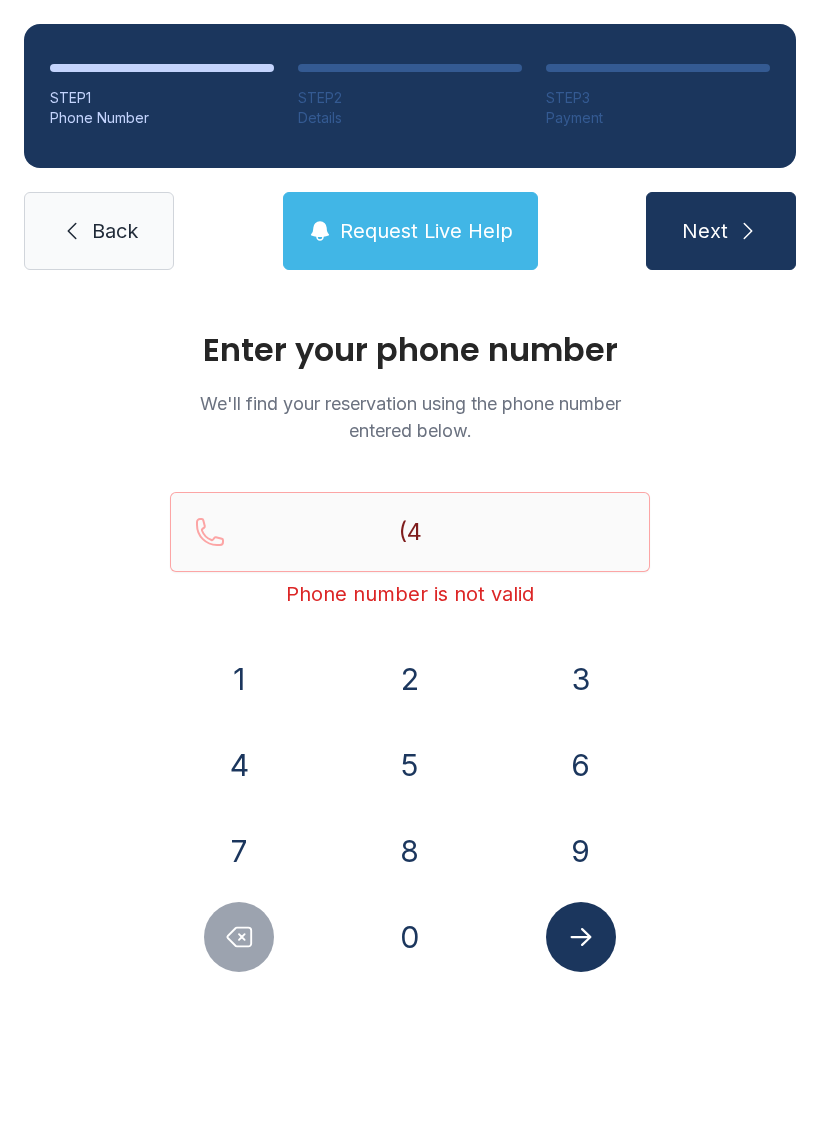 click 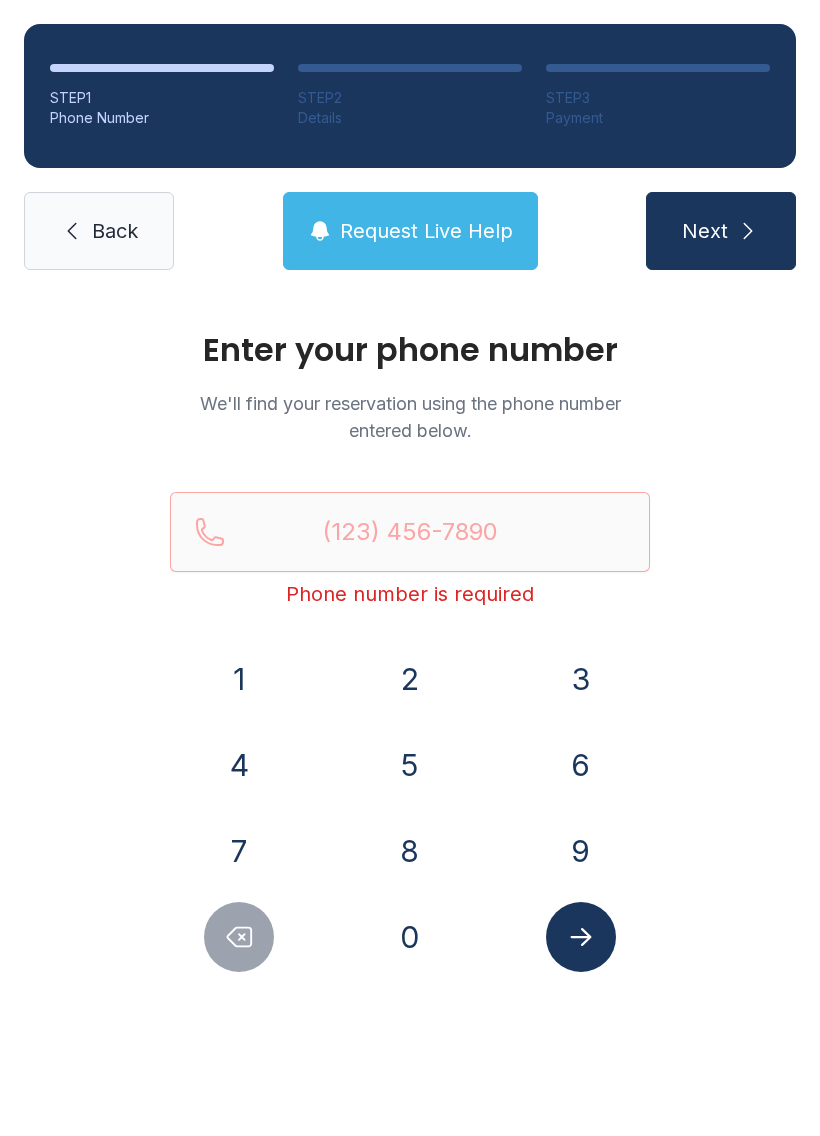 click on "4" at bounding box center (239, 765) 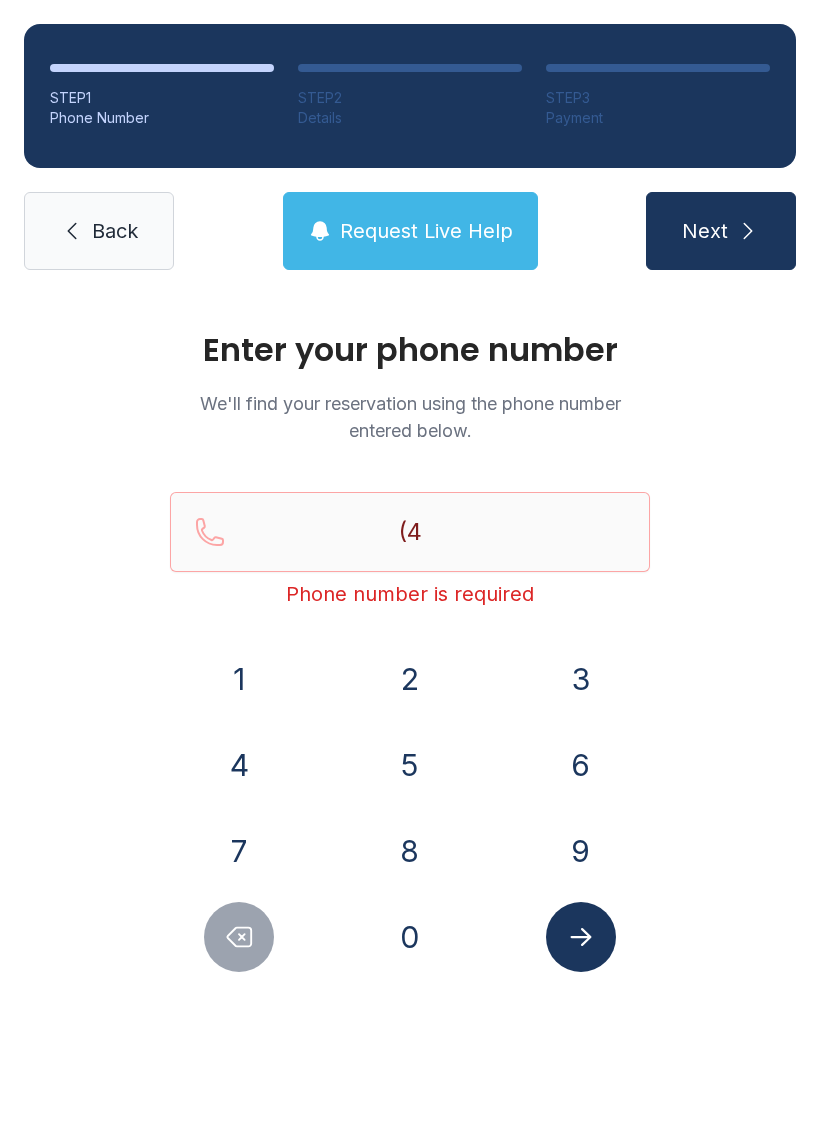 click on "1" at bounding box center (239, 679) 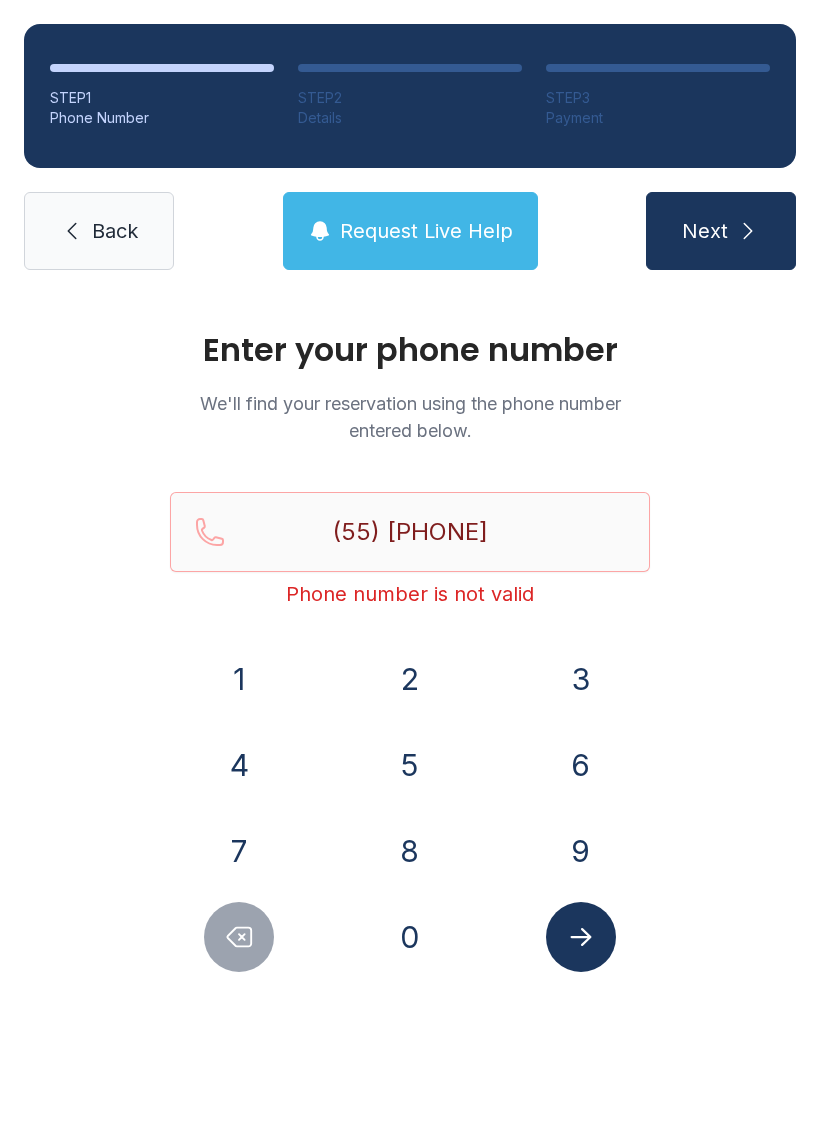 click on "0" at bounding box center [410, 937] 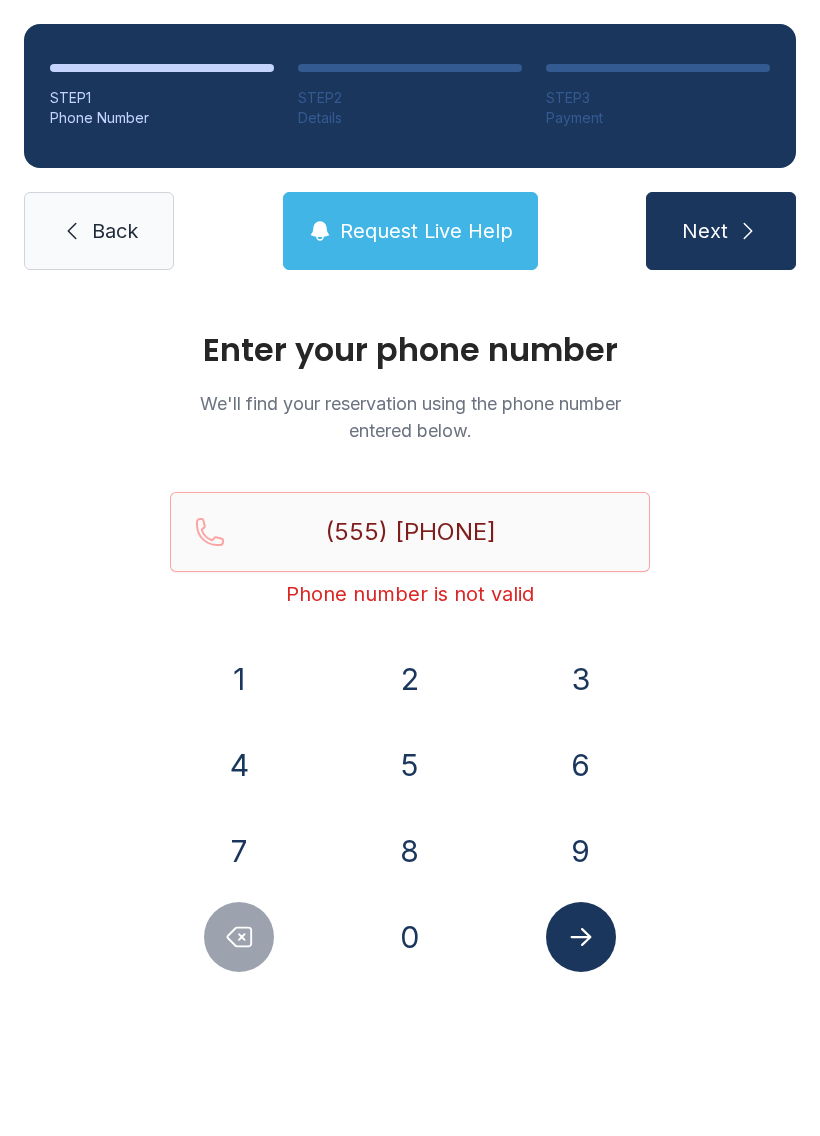 click on "2" at bounding box center [410, 679] 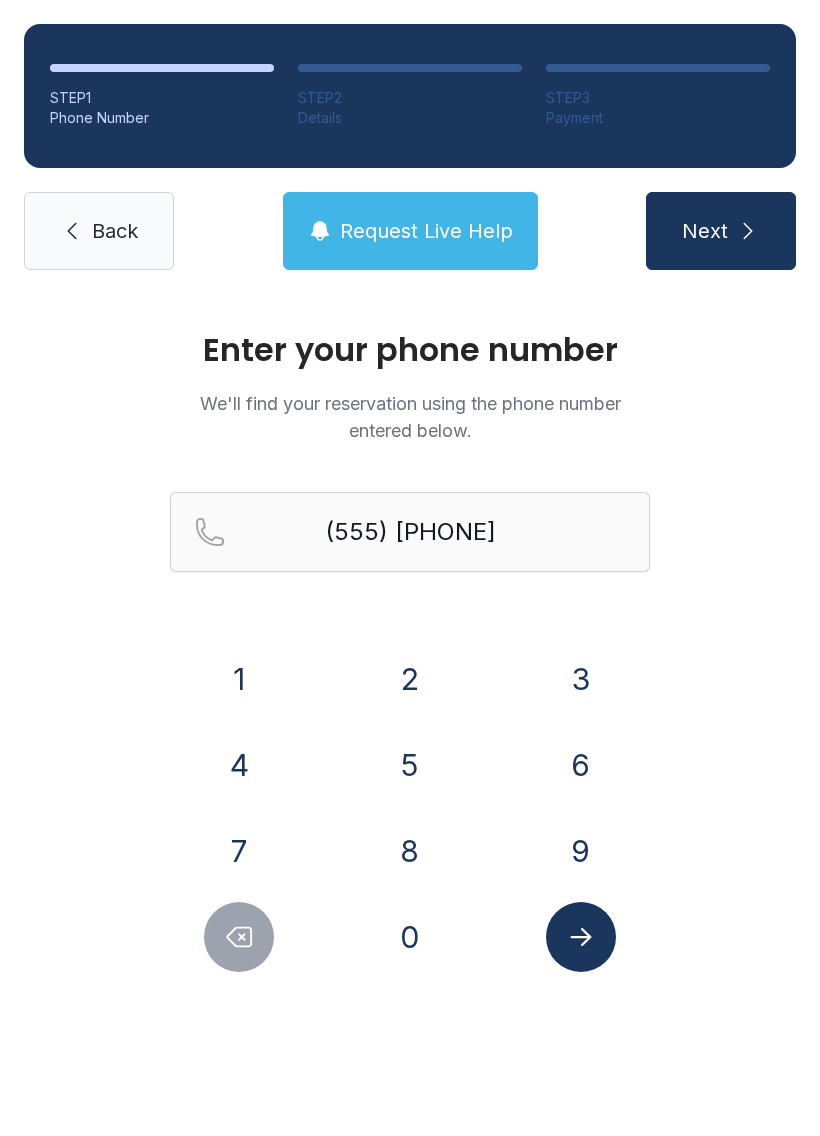 click on "1 2 3 4 5 6 7 8 9 0" at bounding box center (410, 808) 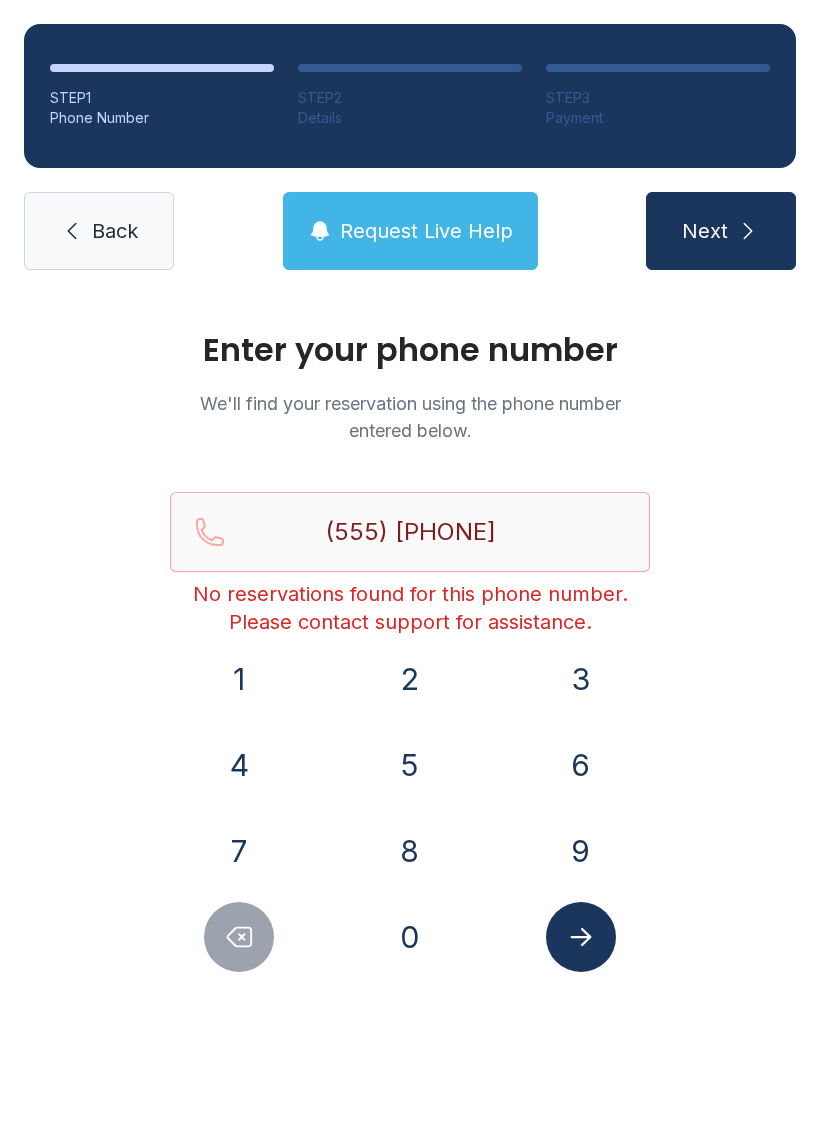 click on "Back" at bounding box center (99, 231) 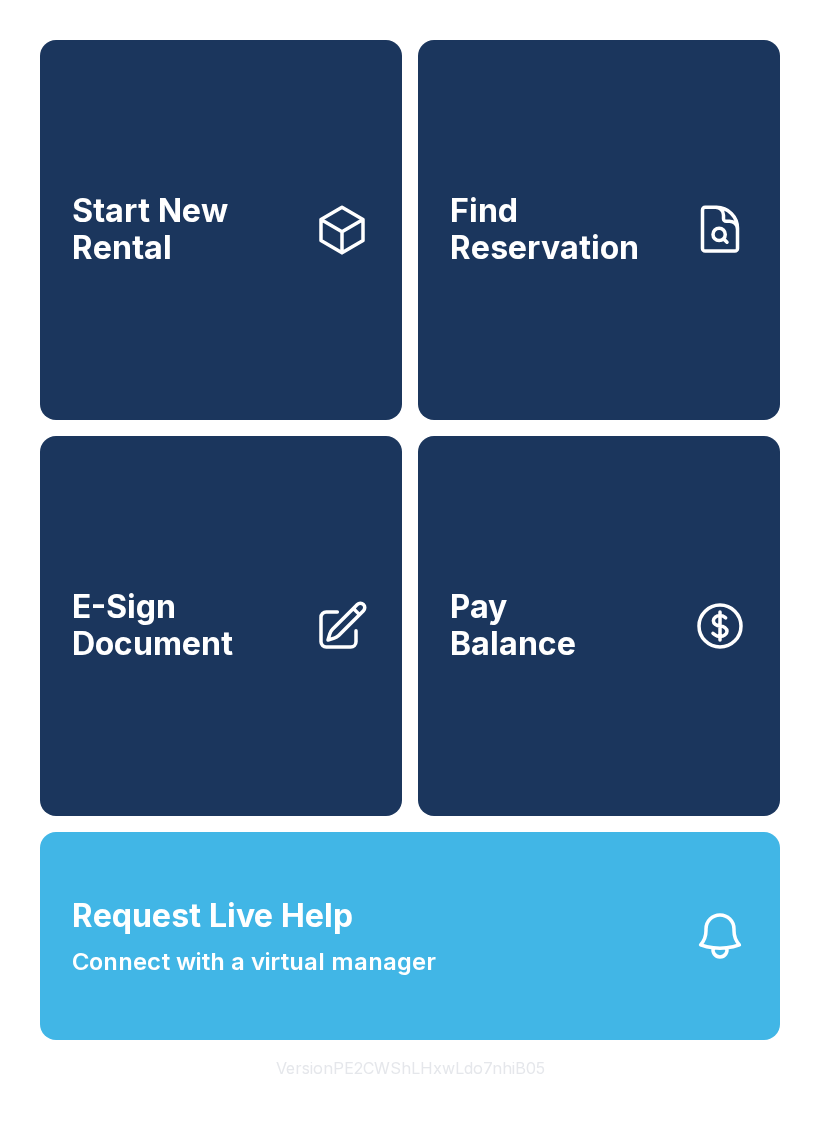 click 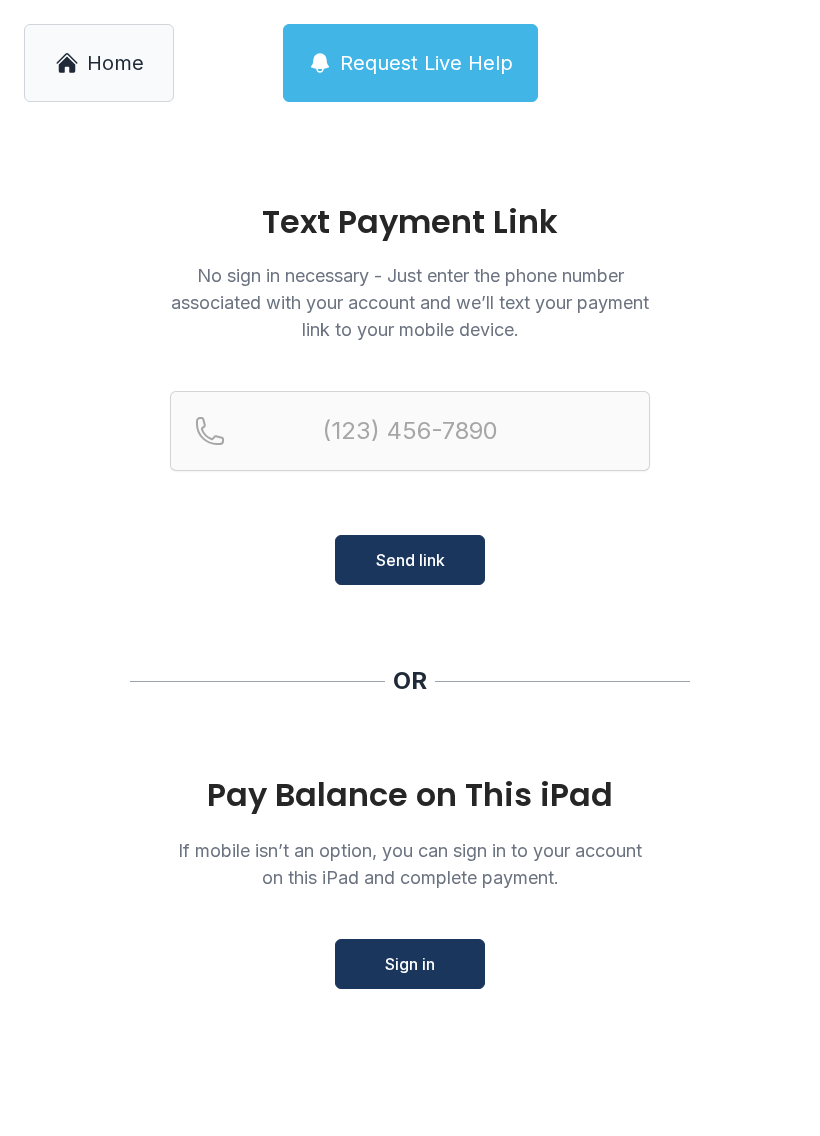 click on "Home" at bounding box center (115, 63) 